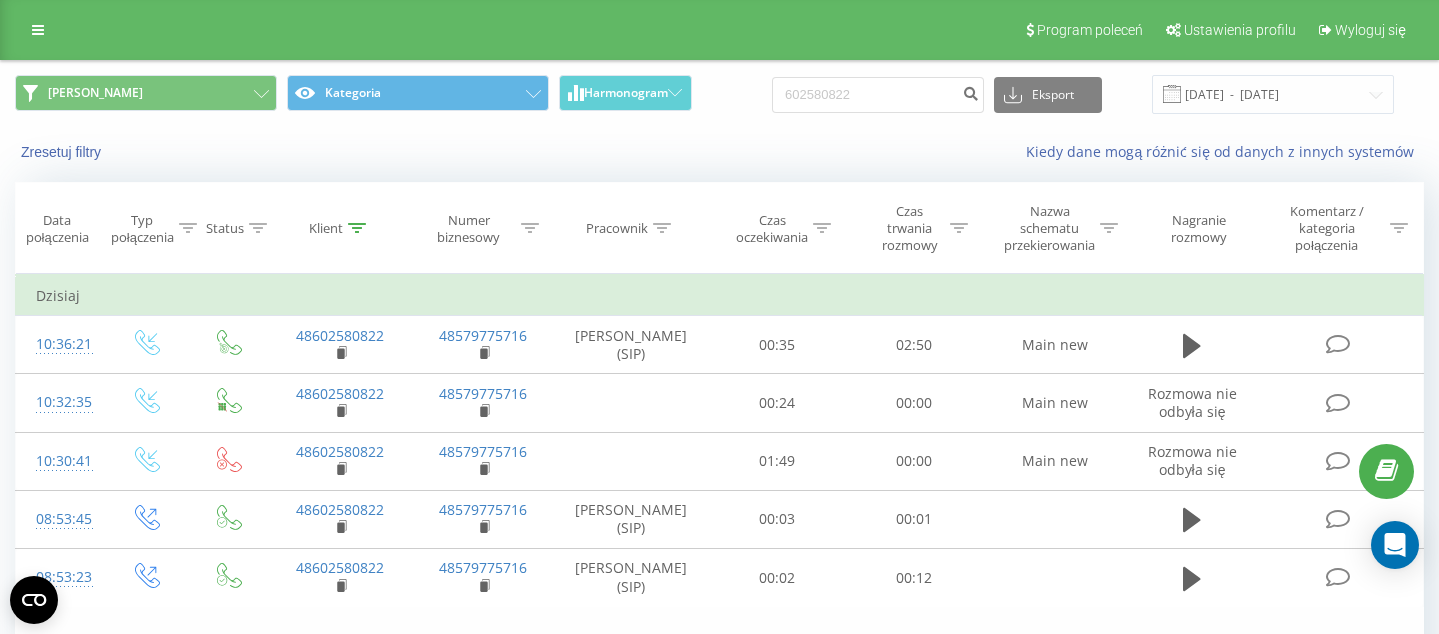 scroll, scrollTop: 0, scrollLeft: 0, axis: both 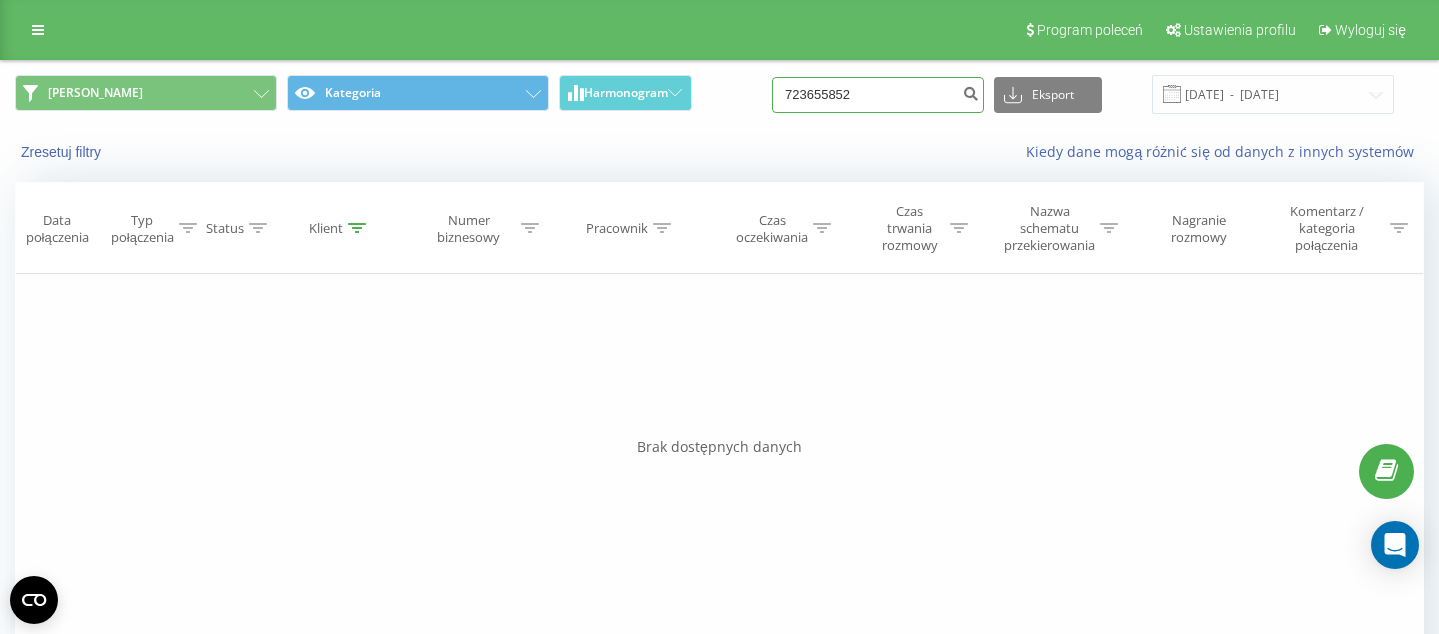drag, startPoint x: 878, startPoint y: 96, endPoint x: 761, endPoint y: 87, distance: 117.34564 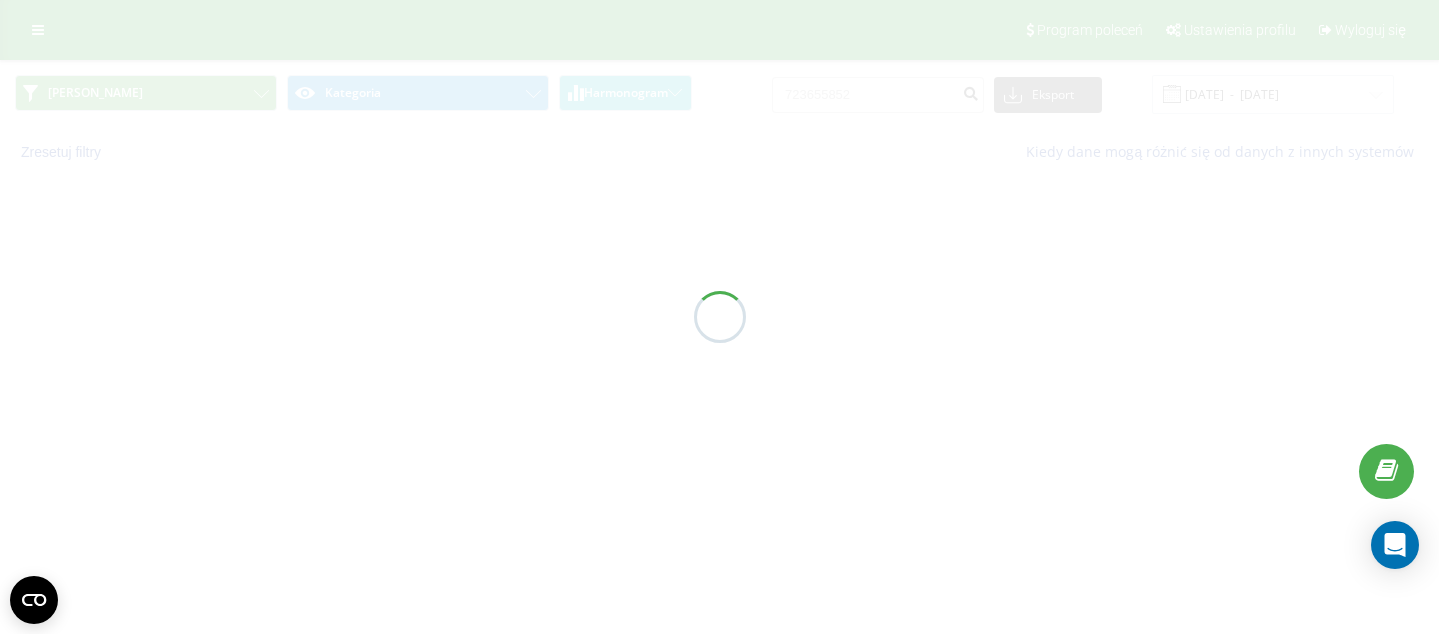 scroll, scrollTop: 0, scrollLeft: 0, axis: both 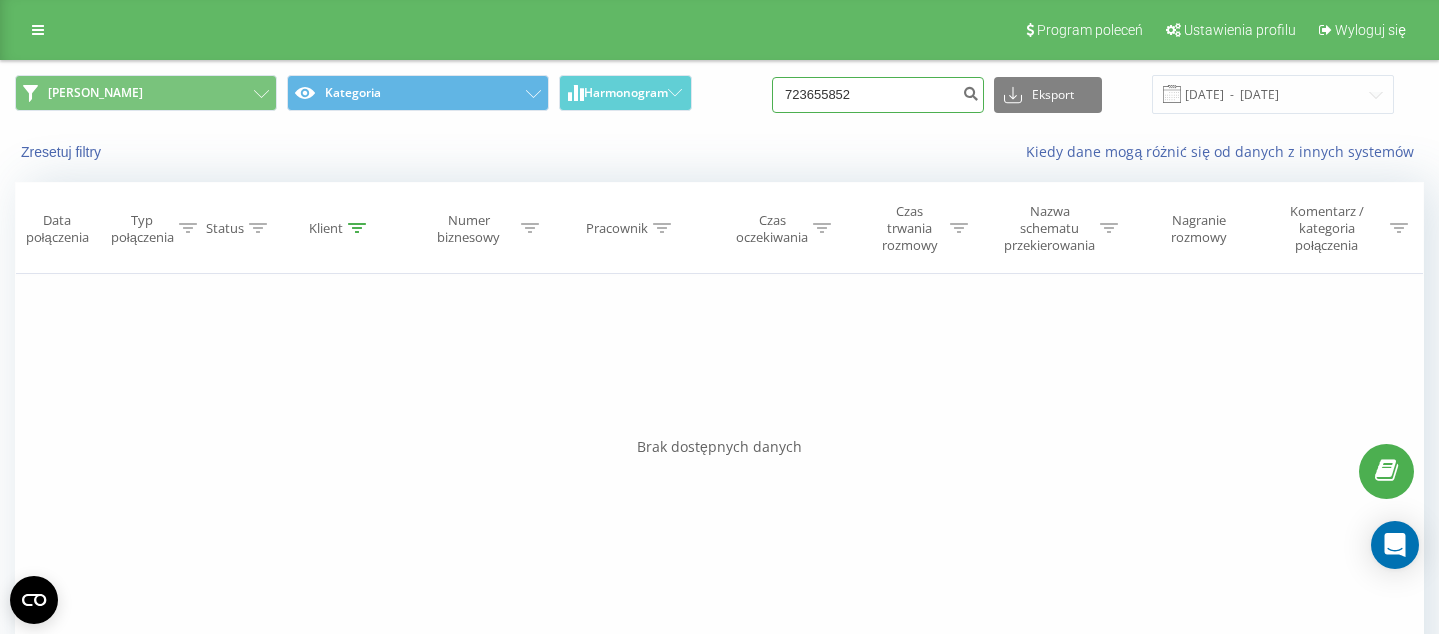 click on "723655852" at bounding box center [878, 95] 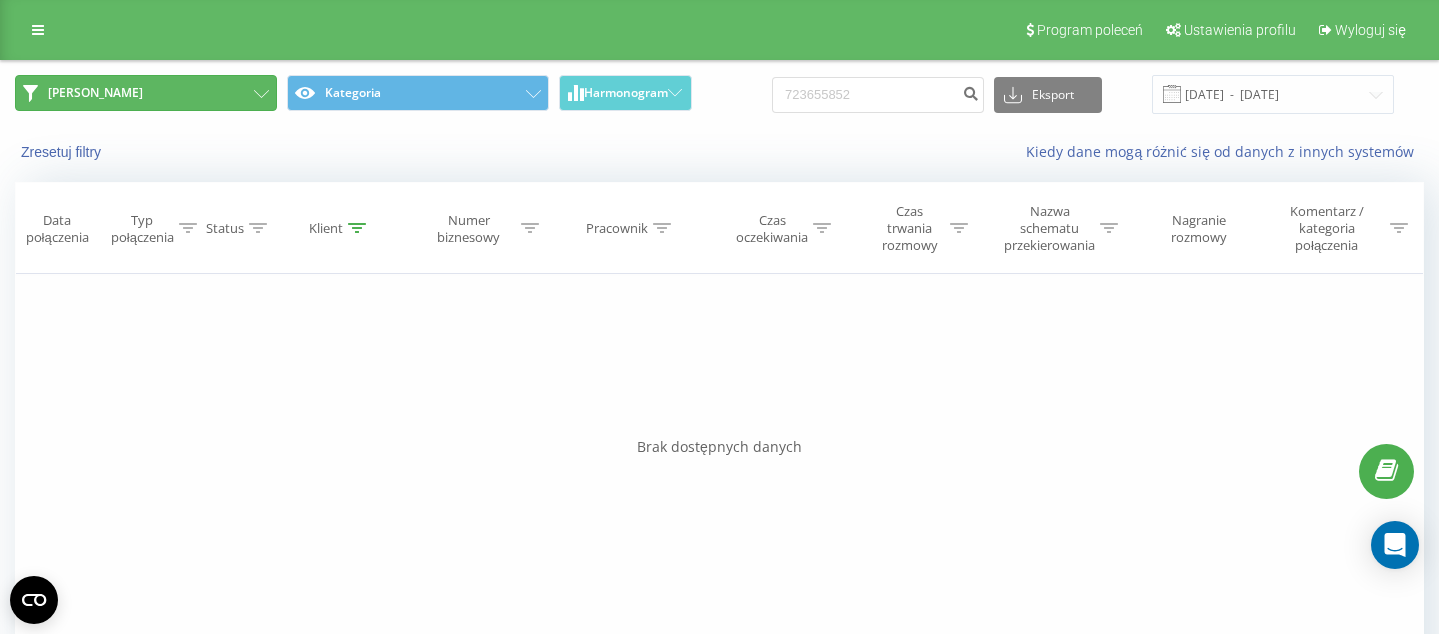 click on "[PERSON_NAME]" at bounding box center (146, 93) 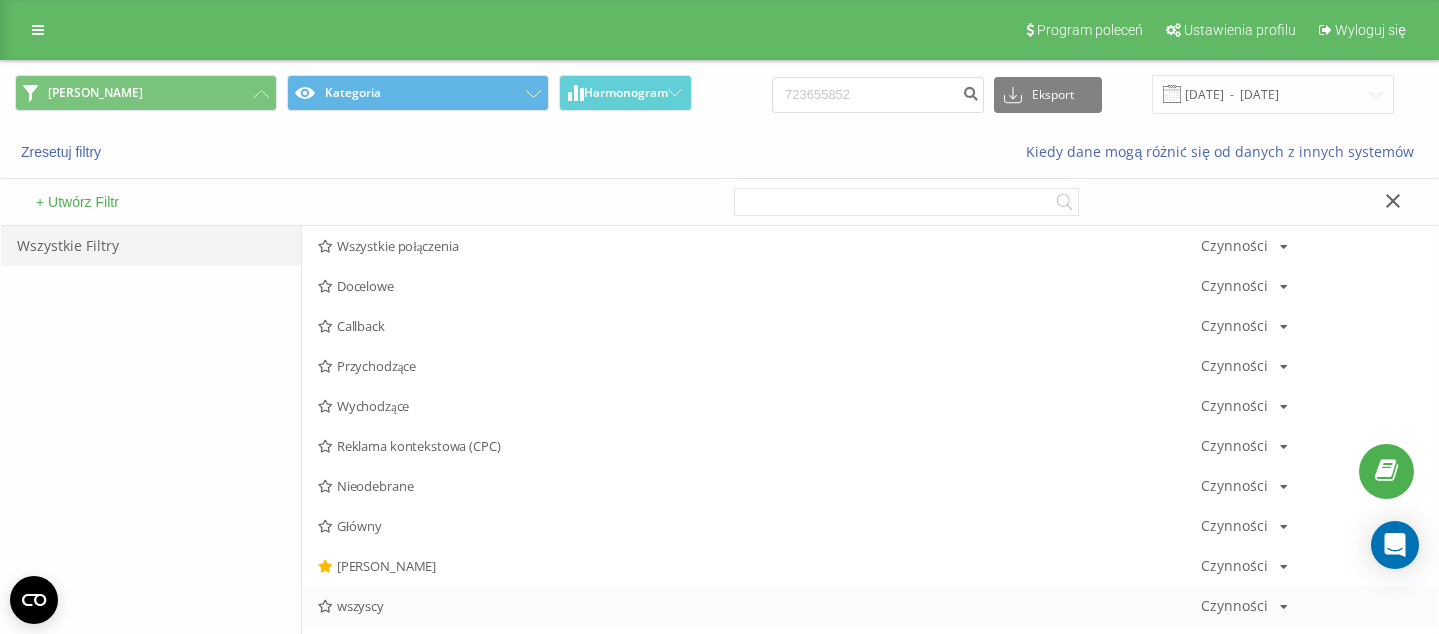 click on "wszyscy" at bounding box center [759, 606] 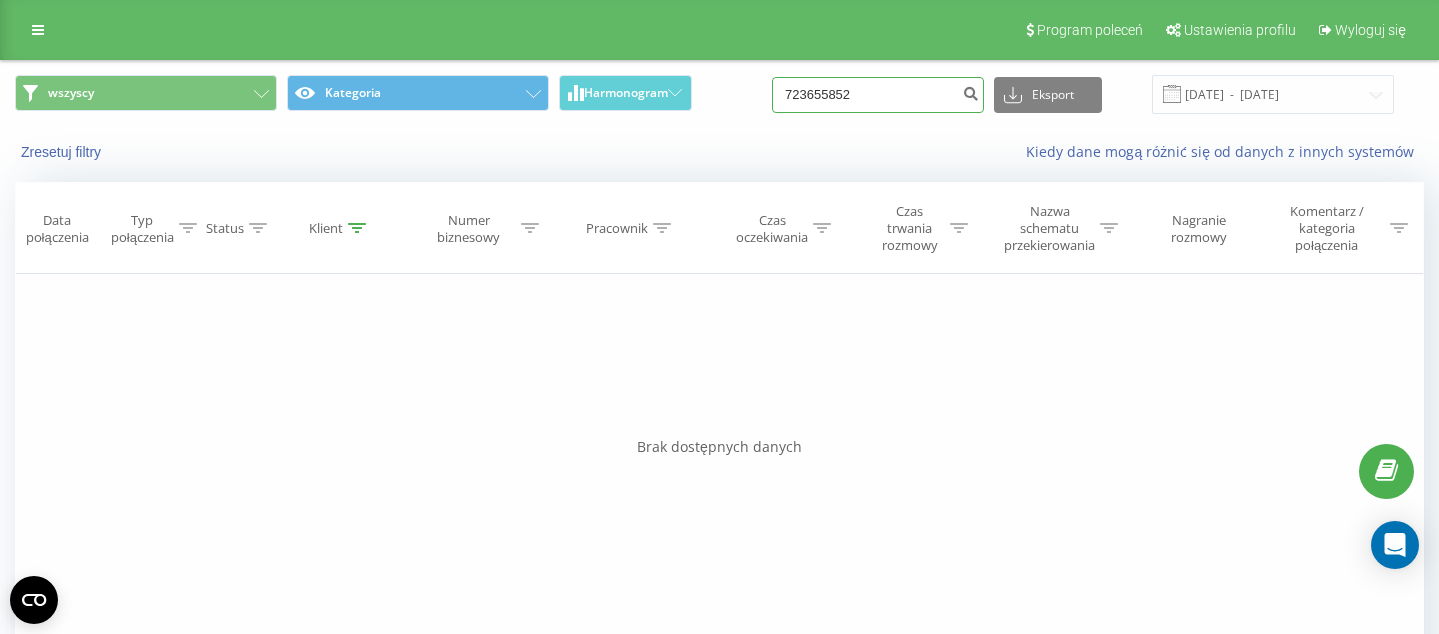 click on "723655852" at bounding box center (878, 95) 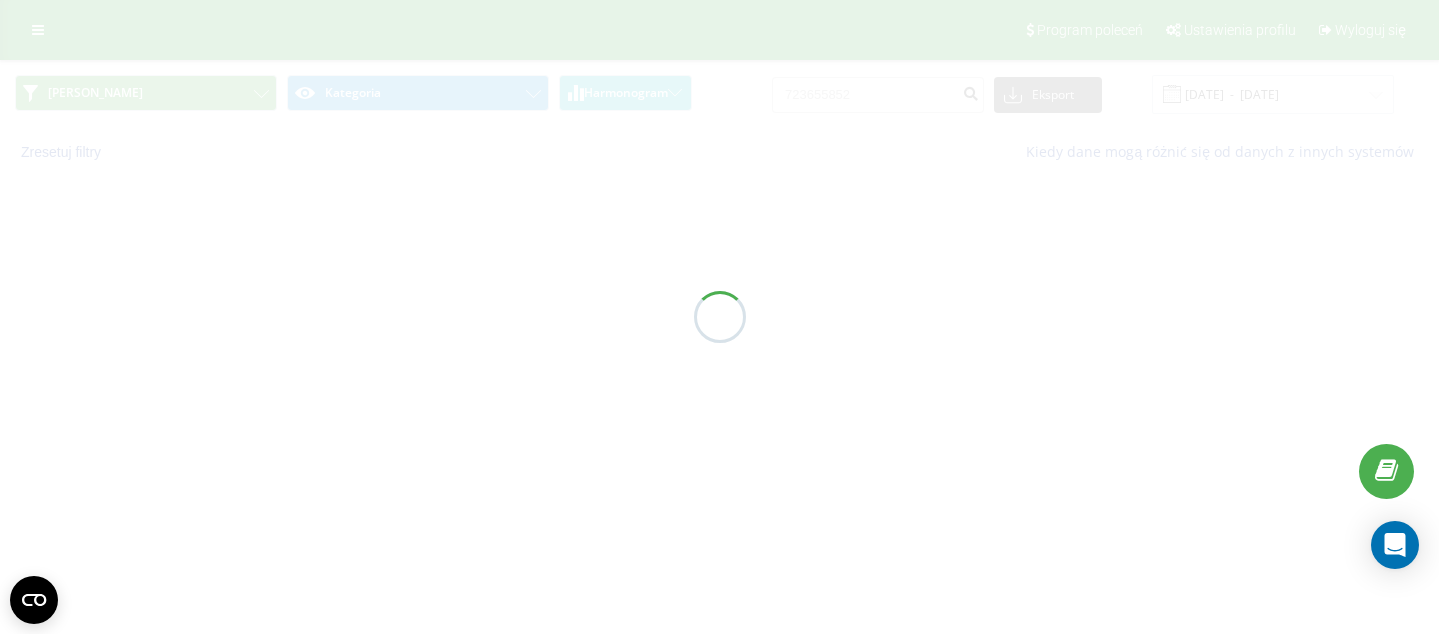 scroll, scrollTop: 0, scrollLeft: 0, axis: both 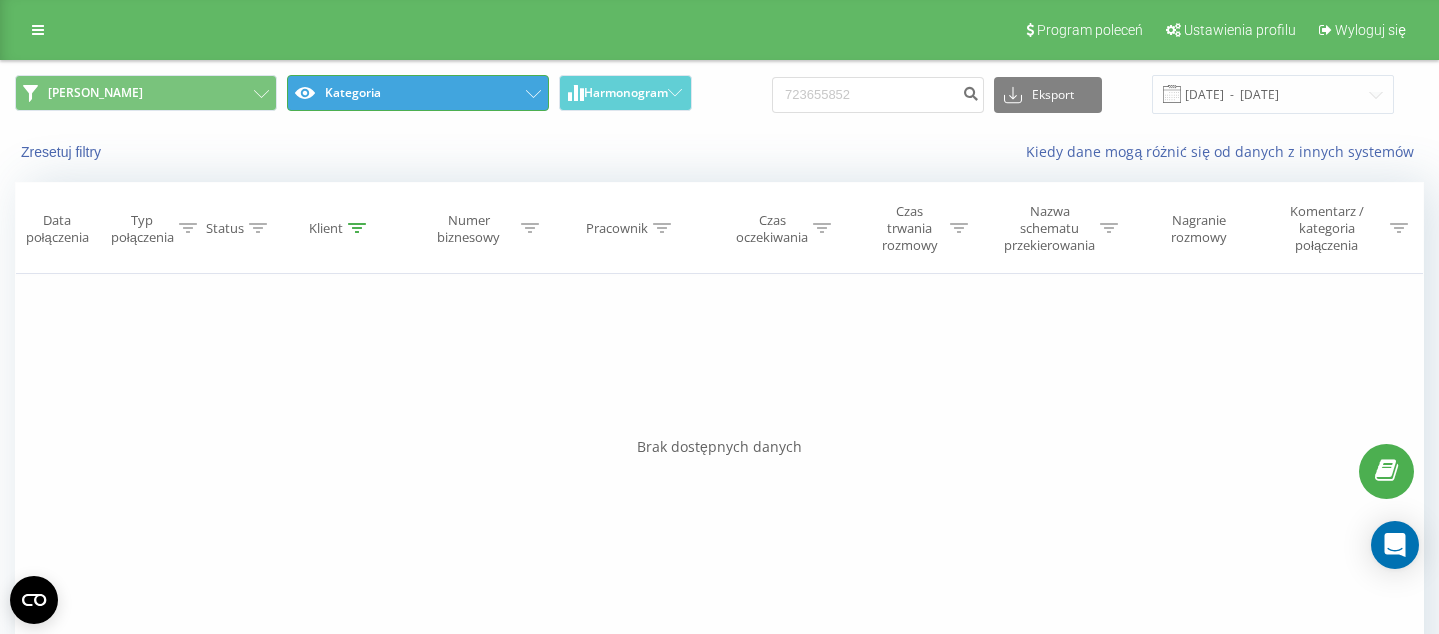 click on "Kategoria" at bounding box center [418, 93] 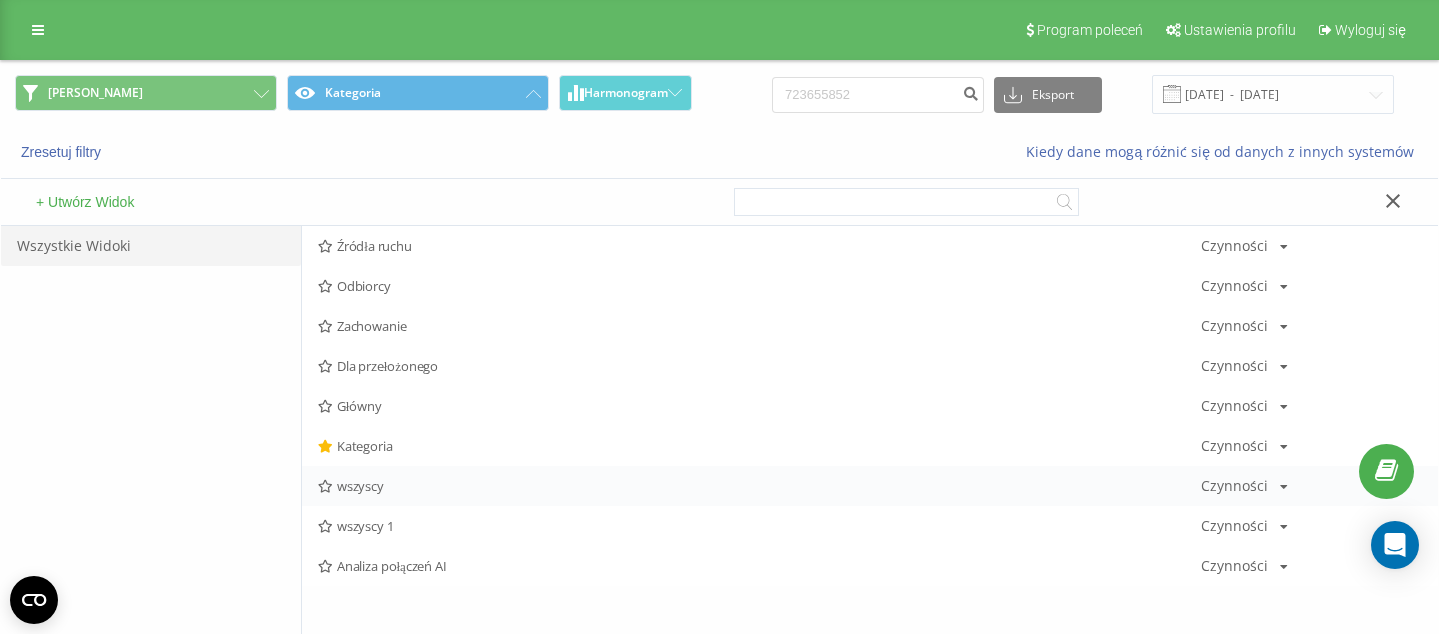 click on "wszyscy" at bounding box center (759, 486) 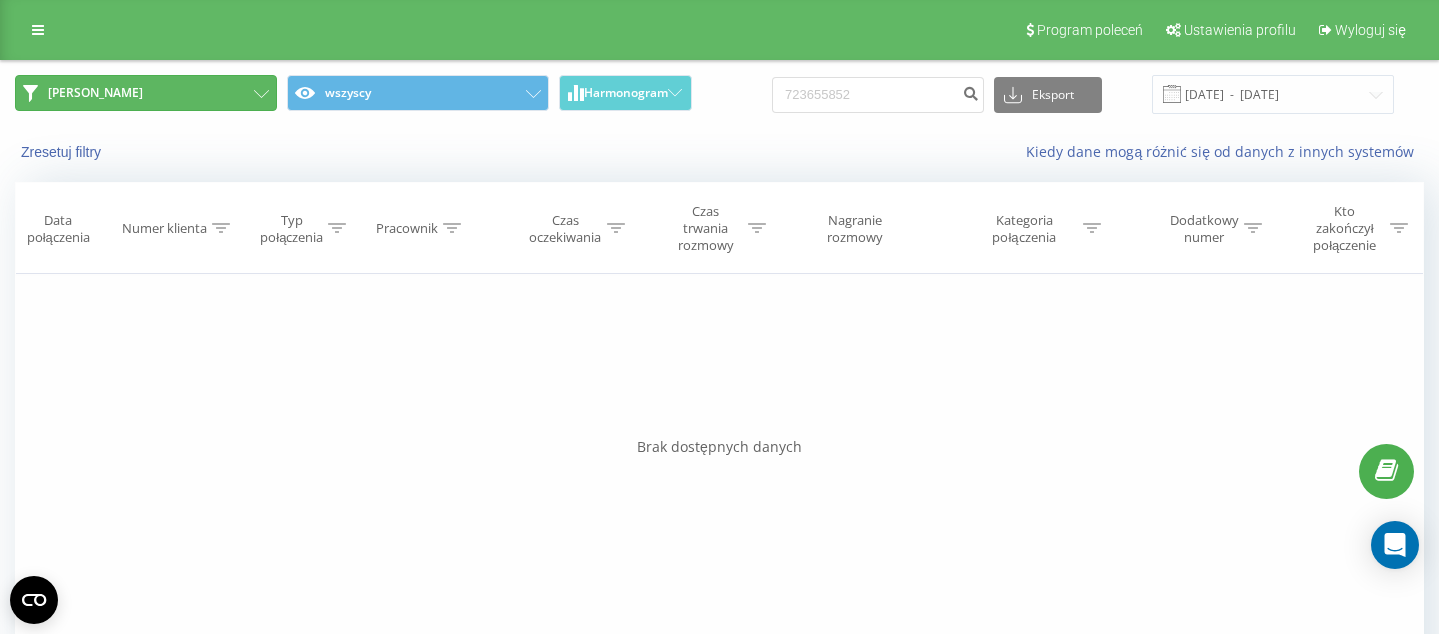 click on "[PERSON_NAME]" at bounding box center (146, 93) 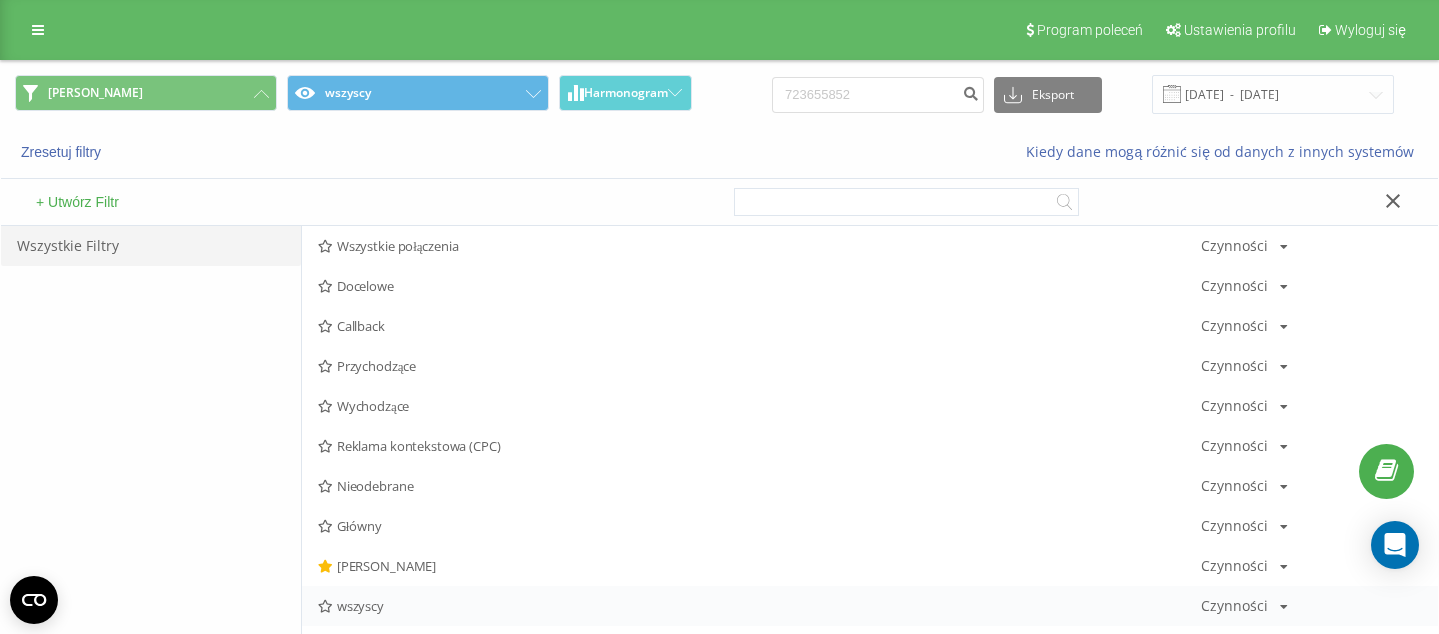 click on "wszyscy" at bounding box center [759, 606] 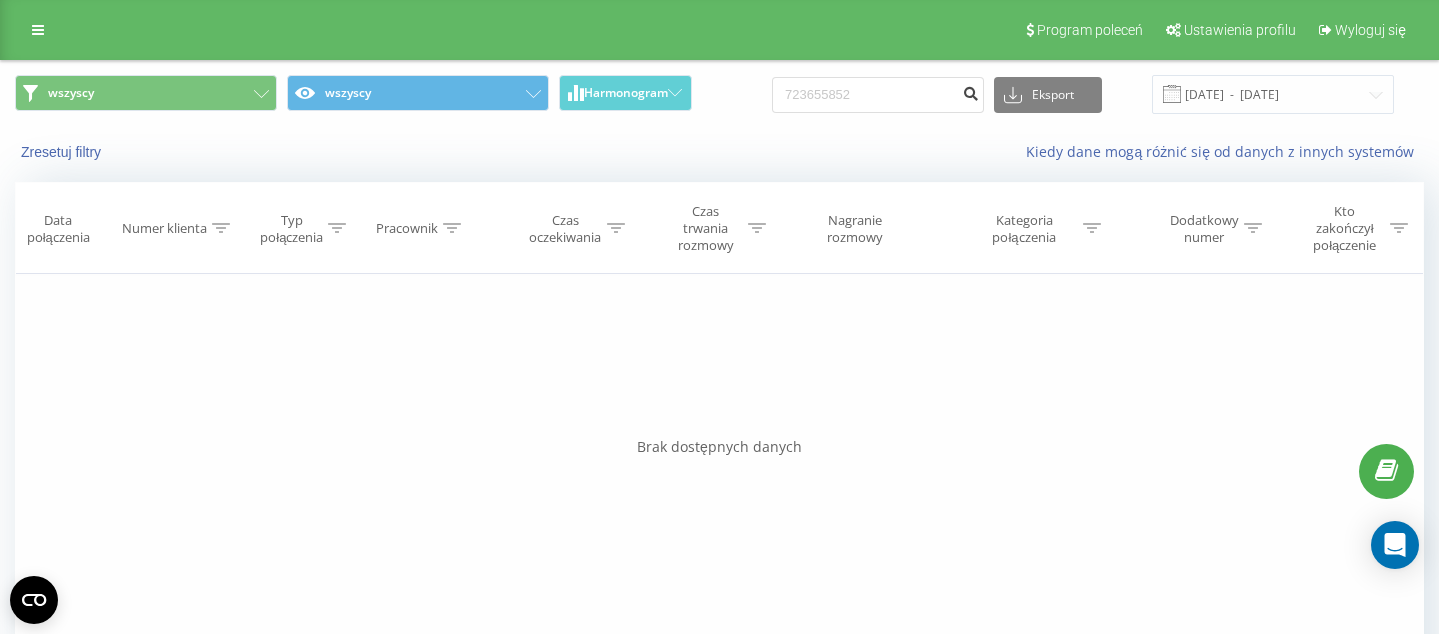 click at bounding box center (970, 91) 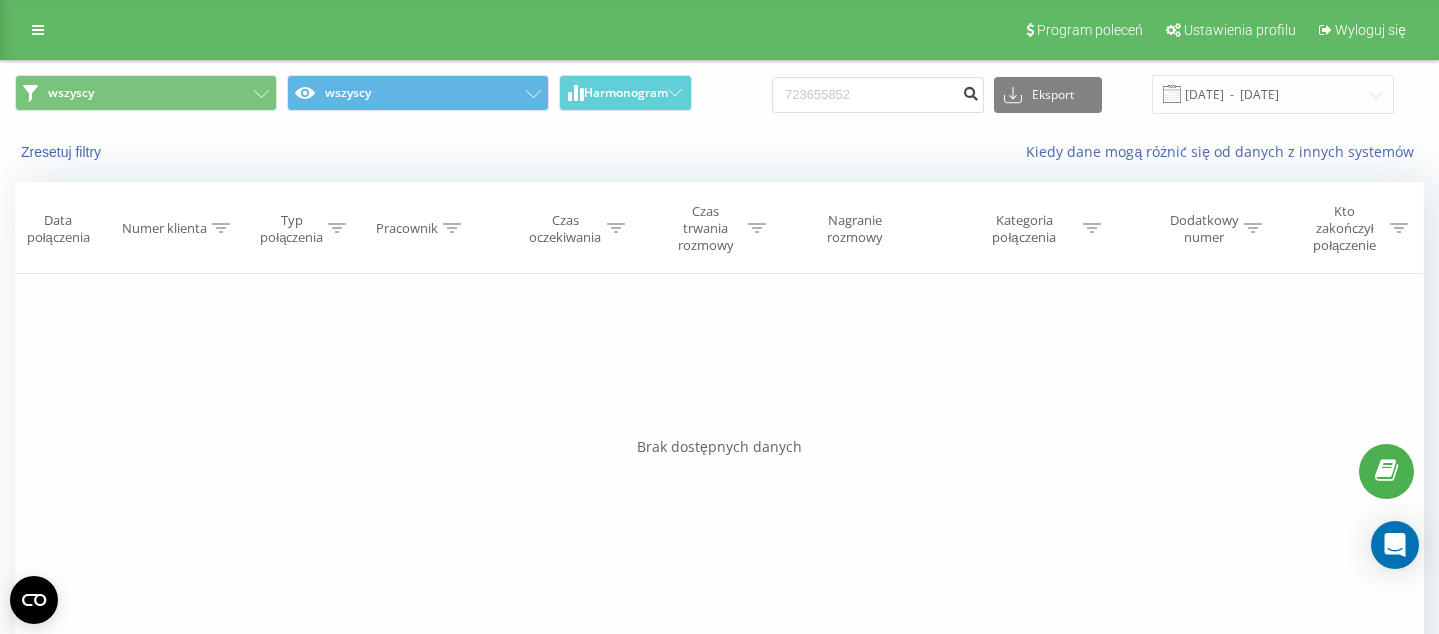 click at bounding box center [970, 91] 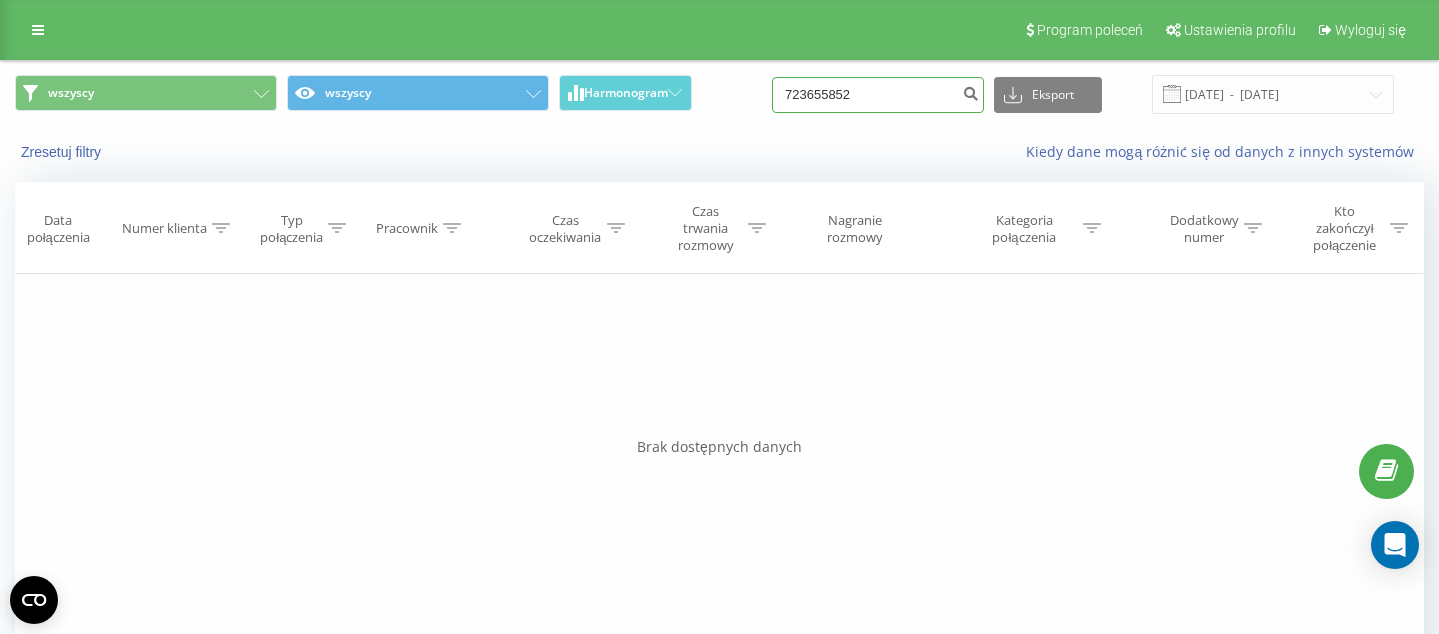 click on "723655852" at bounding box center (878, 95) 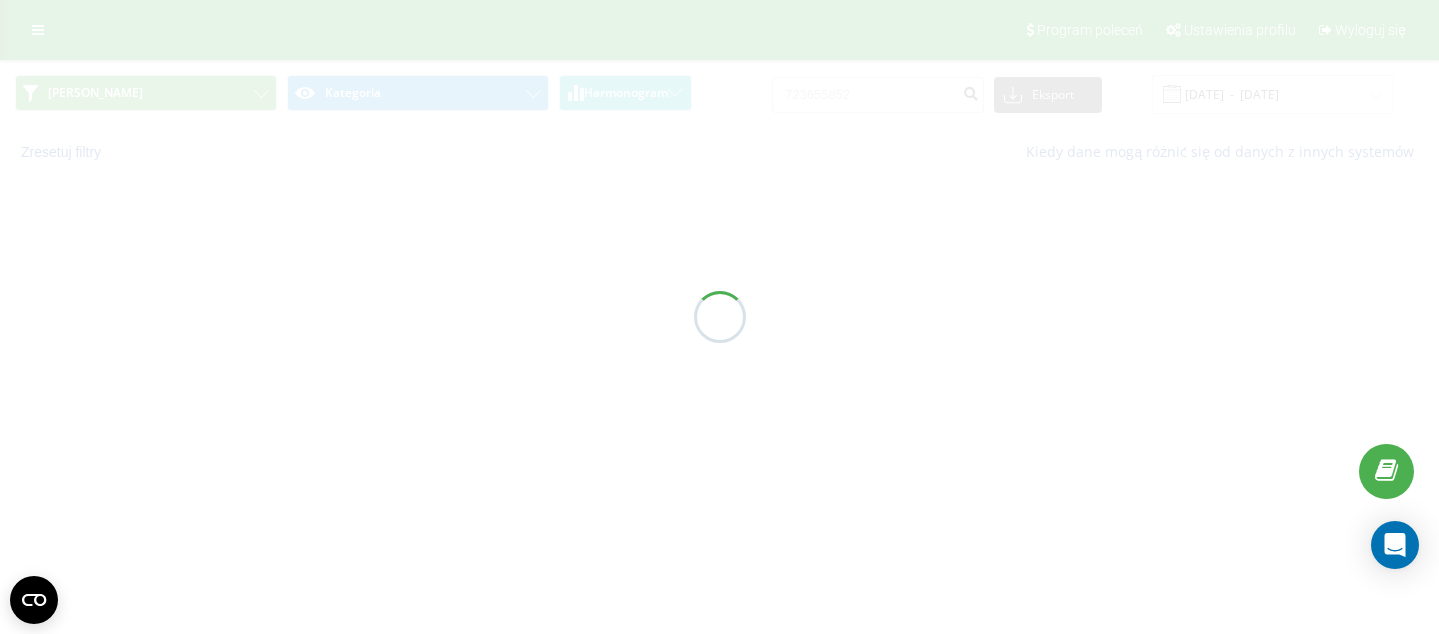 scroll, scrollTop: 0, scrollLeft: 0, axis: both 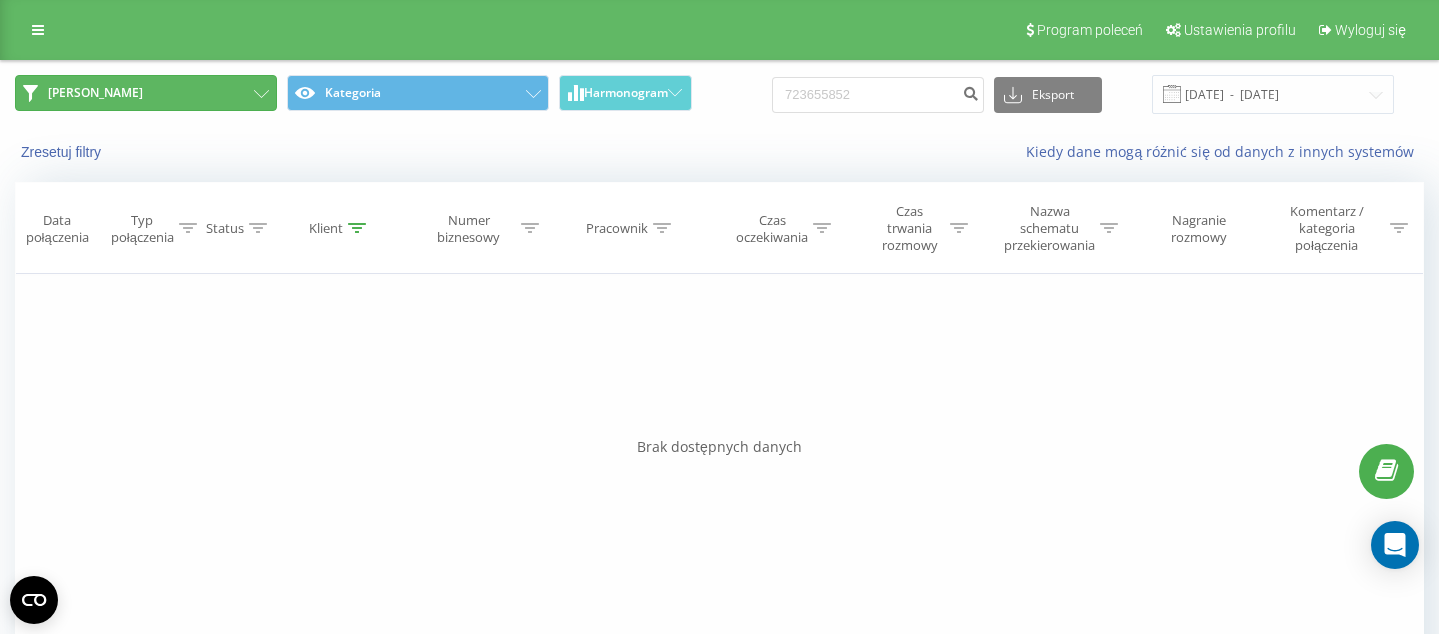 click on "[PERSON_NAME]" at bounding box center (146, 93) 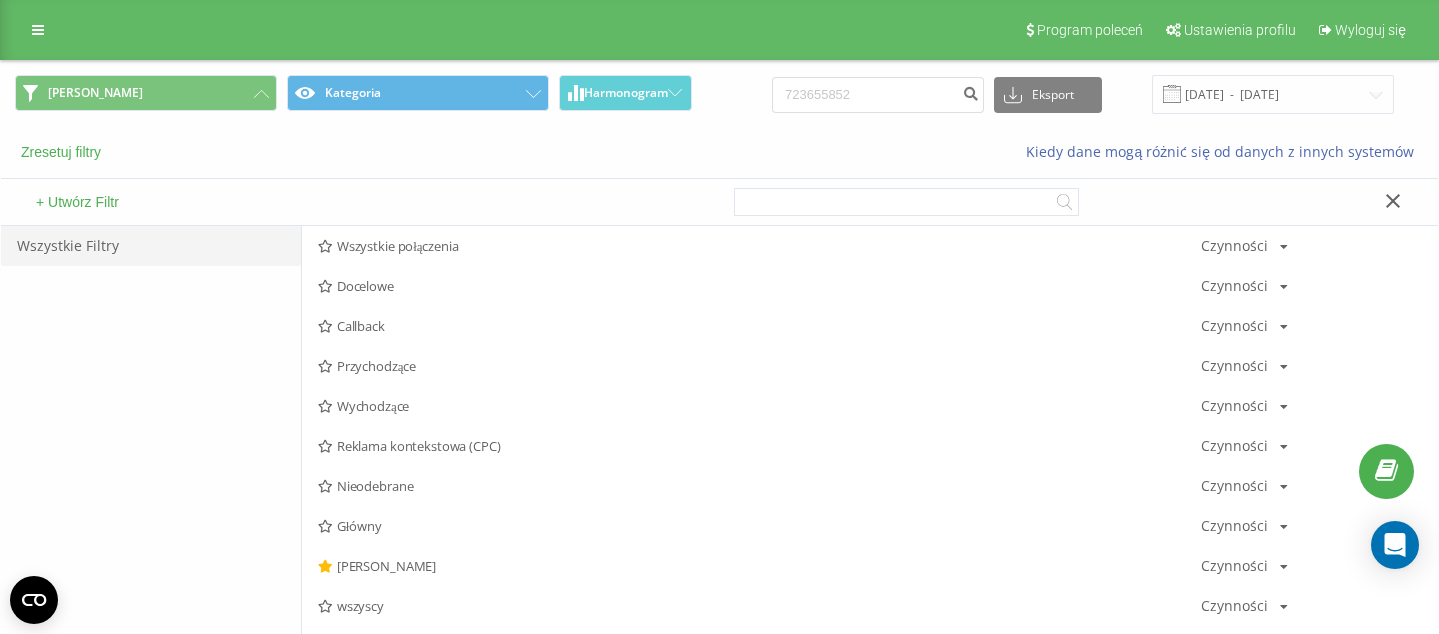 click on "Zresetuj filtry" at bounding box center [63, 152] 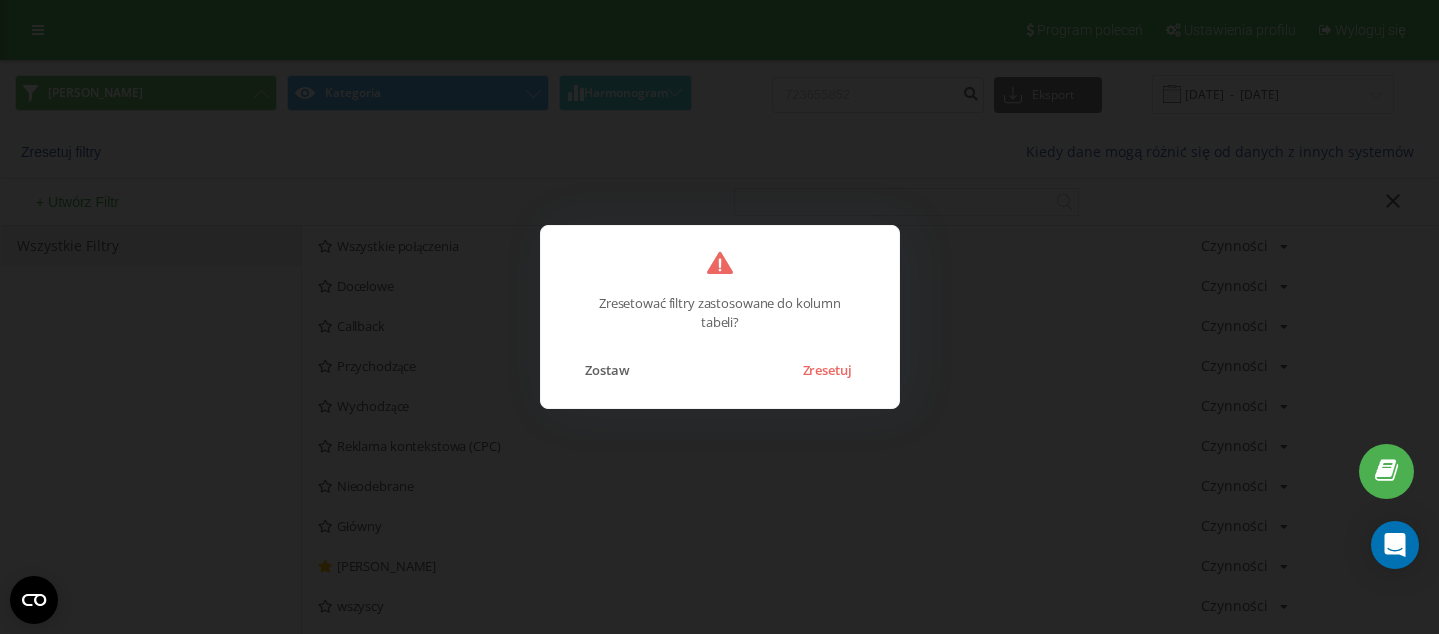 click on "Zostaw Zresetuj" at bounding box center [720, 357] 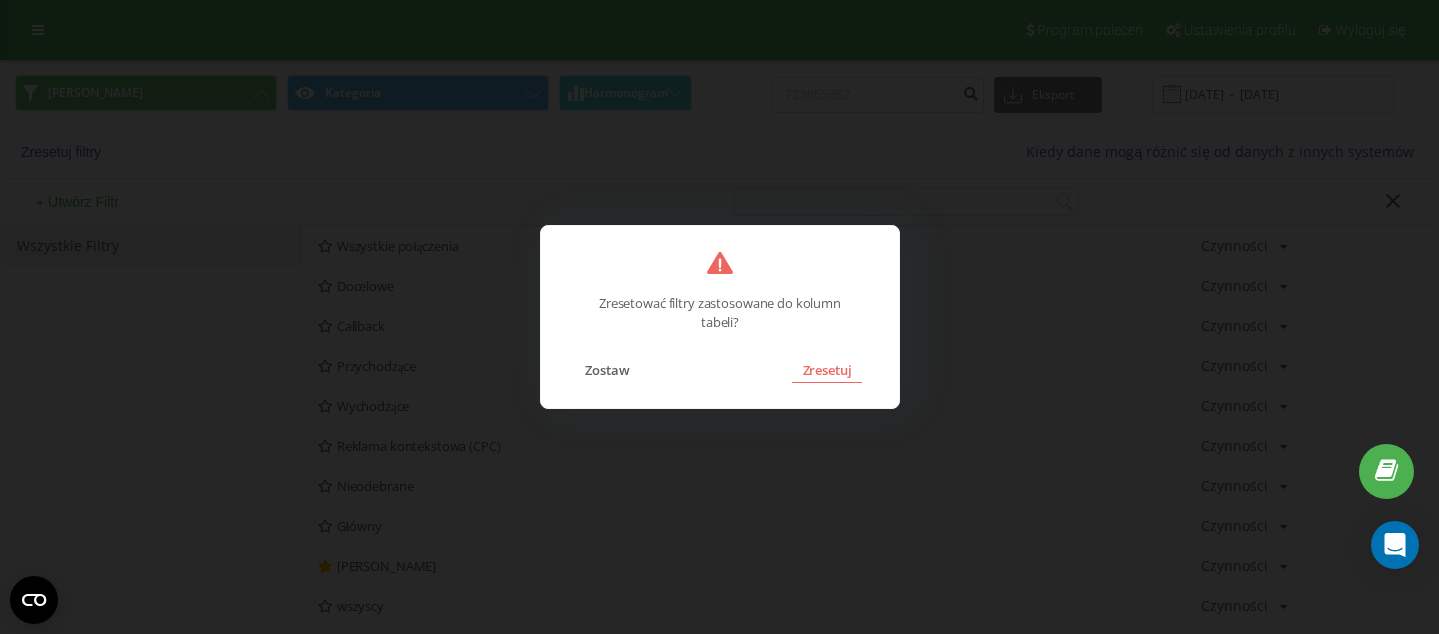 click on "Zresetuj" at bounding box center (826, 370) 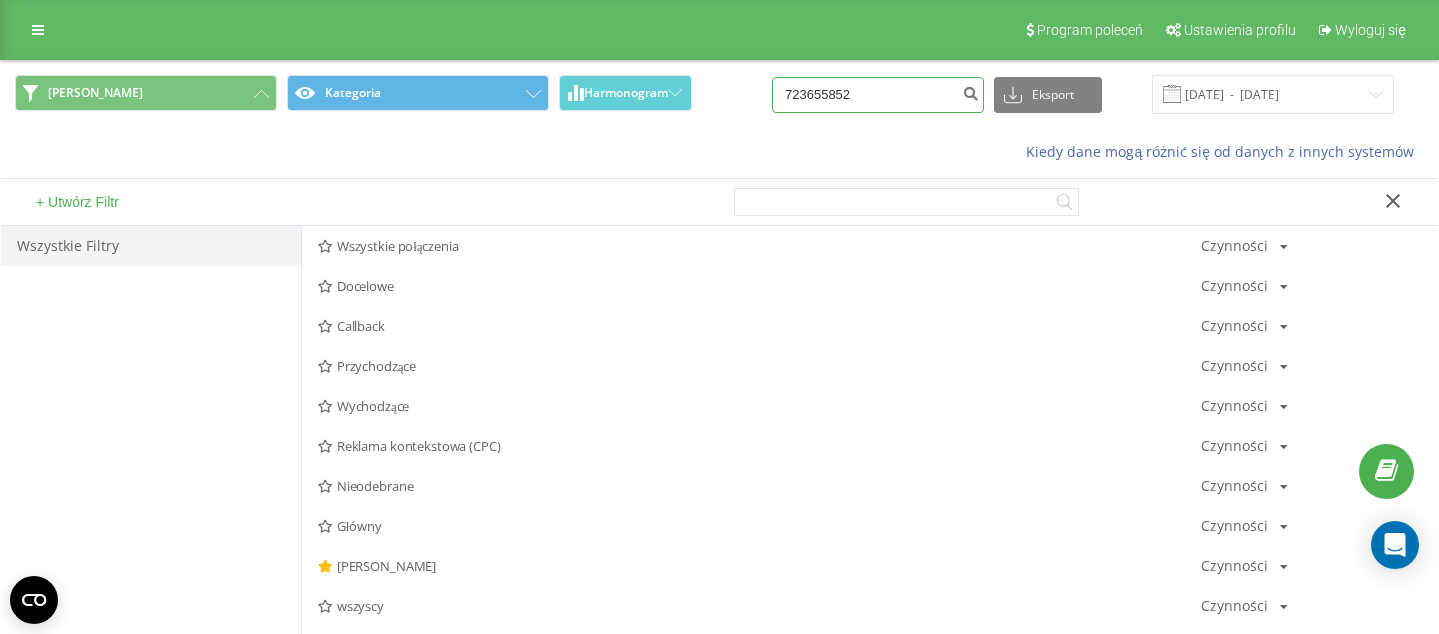 drag, startPoint x: 897, startPoint y: 96, endPoint x: 728, endPoint y: 87, distance: 169.23947 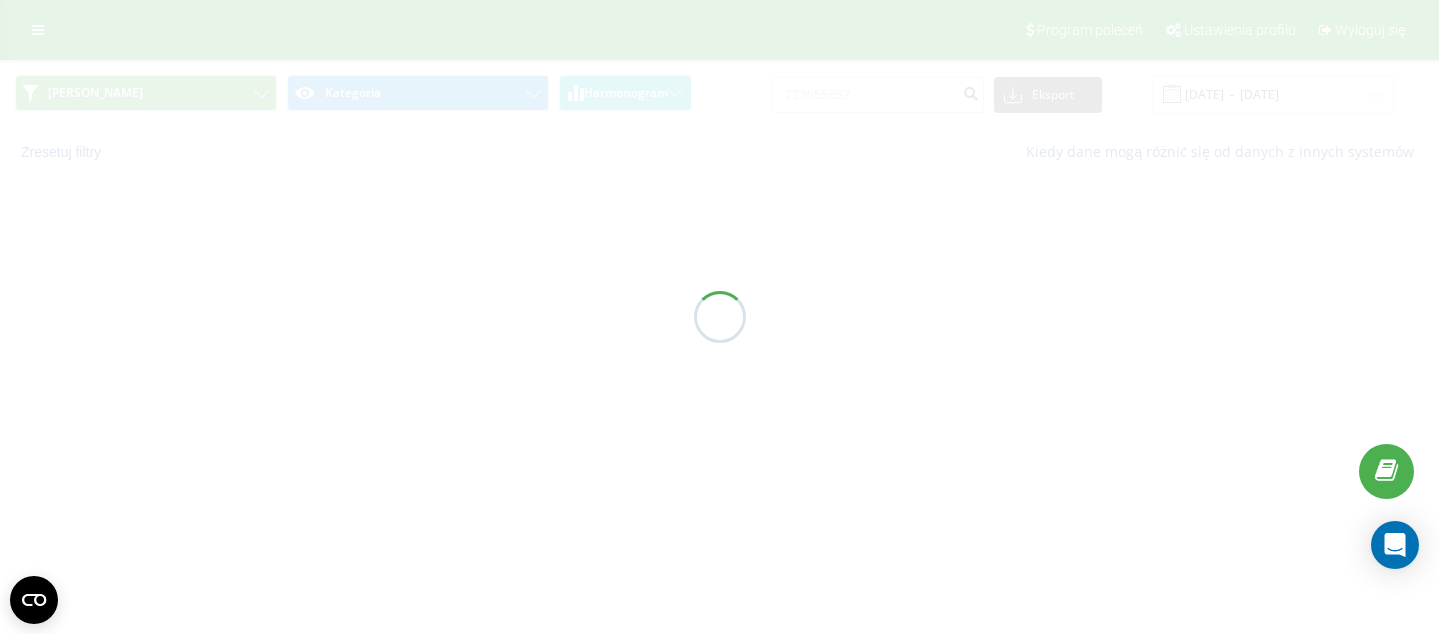 scroll, scrollTop: 0, scrollLeft: 0, axis: both 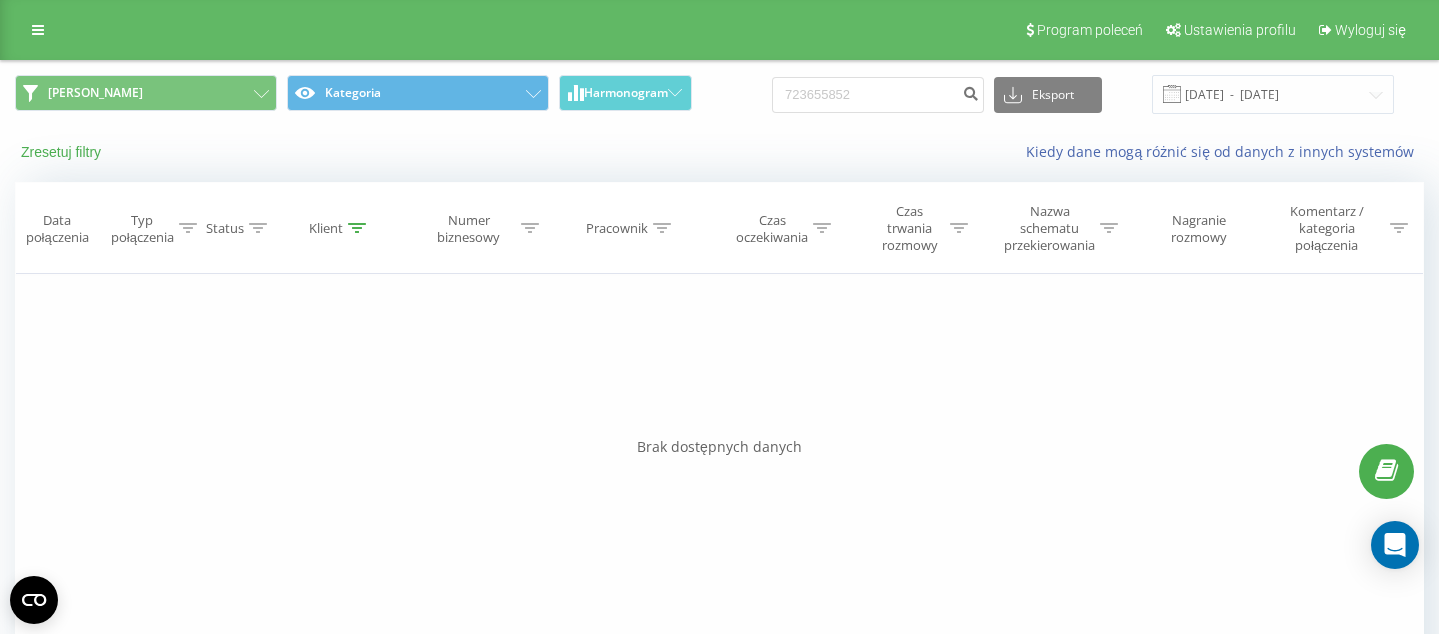 click on "Zresetuj filtry" at bounding box center [63, 152] 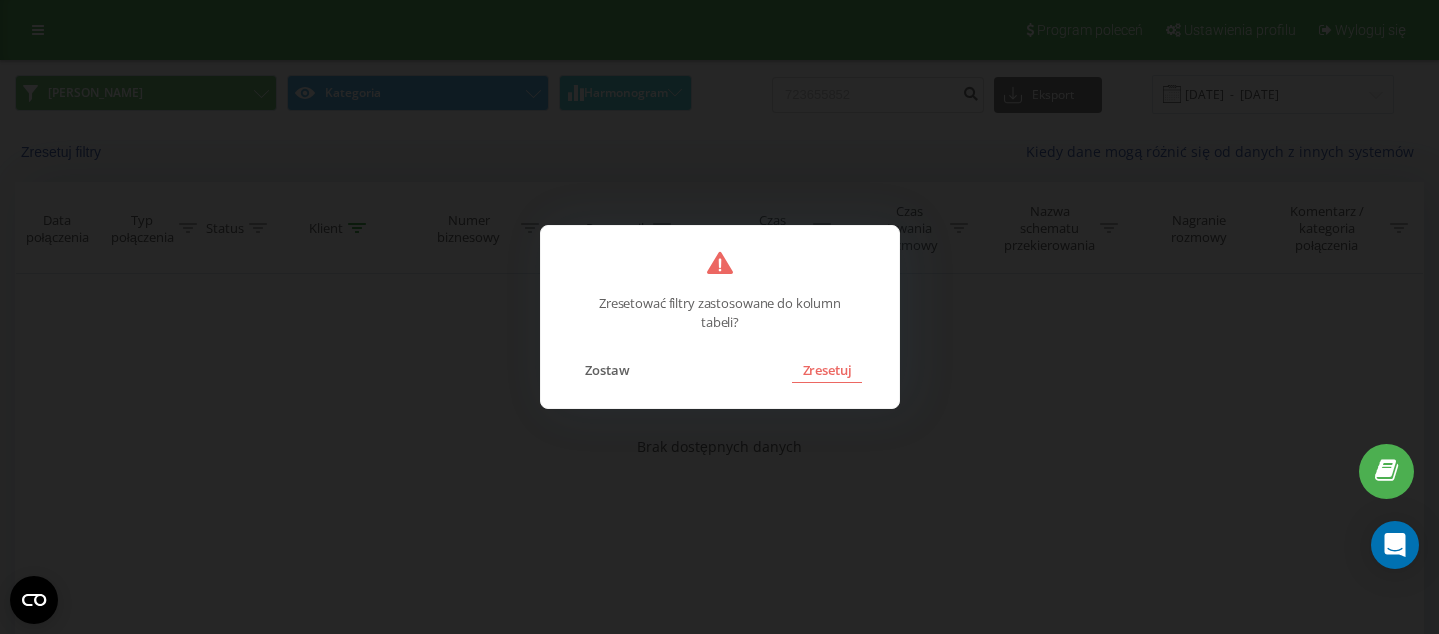 click on "Zresetuj" at bounding box center (826, 370) 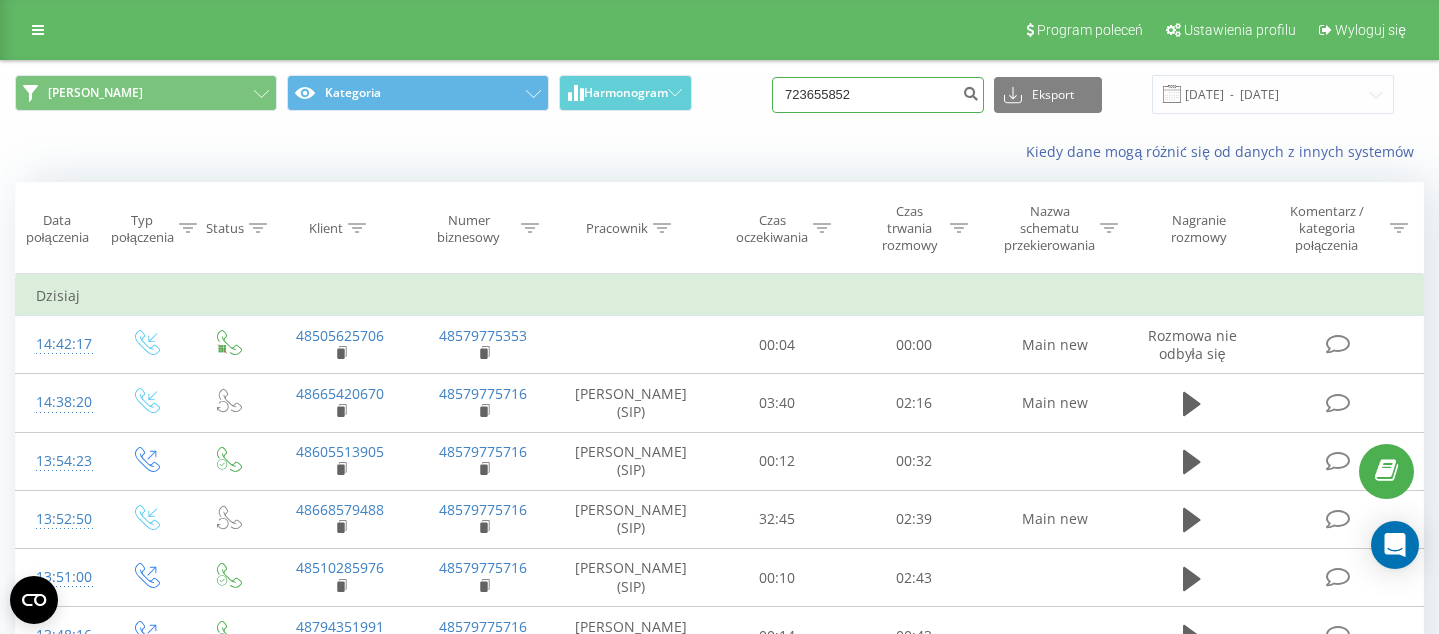 click on "723655852" at bounding box center [878, 95] 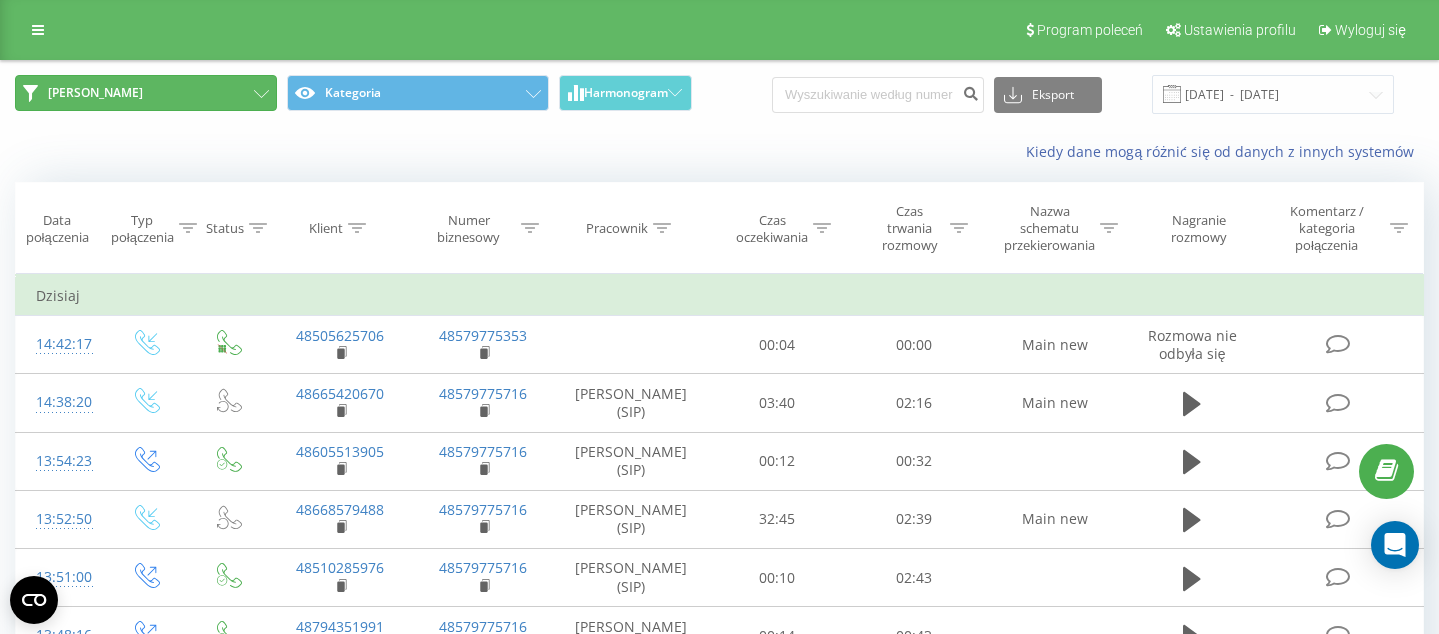 click on "[PERSON_NAME]" at bounding box center (146, 93) 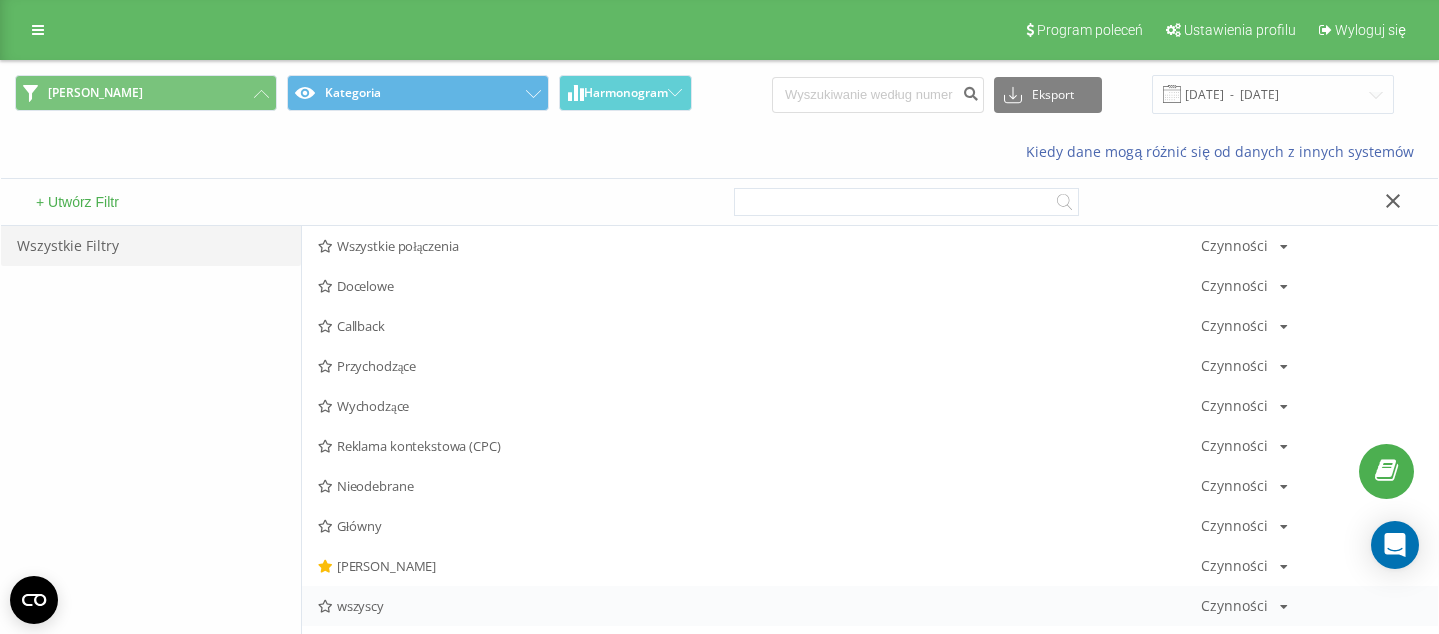 click on "wszyscy" at bounding box center (759, 606) 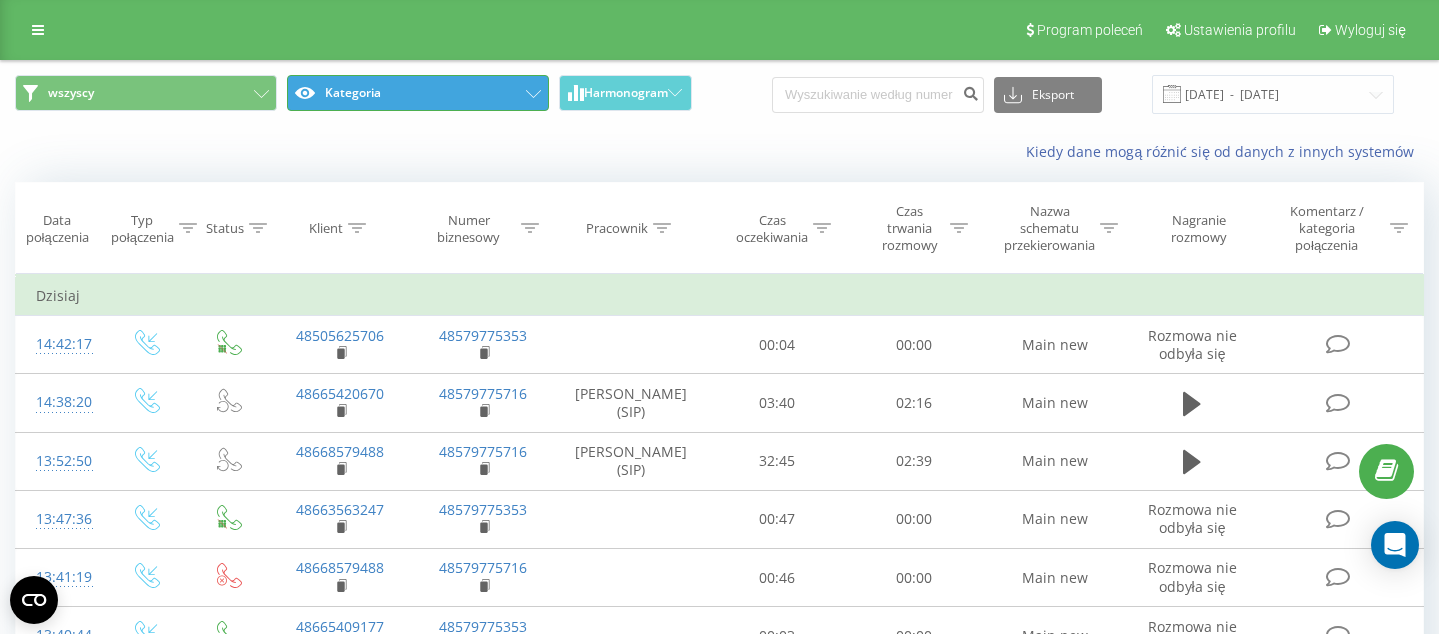 click on "Kategoria" at bounding box center [418, 93] 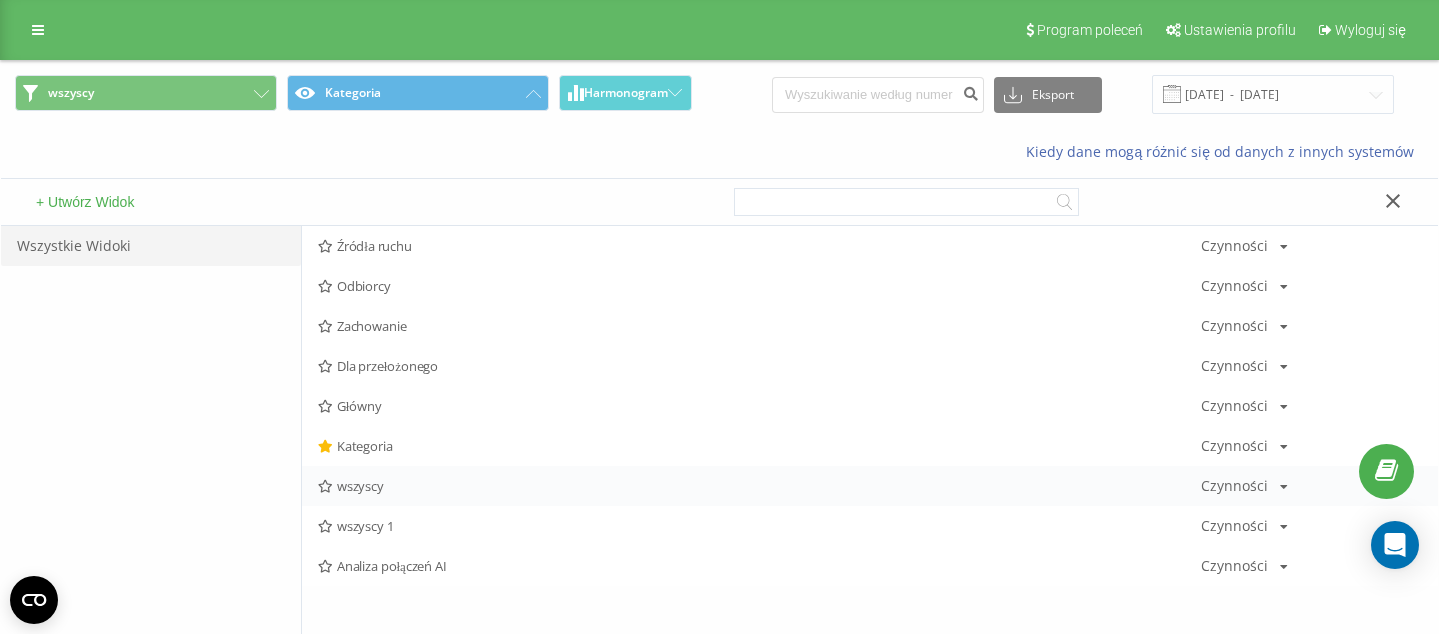 click on "wszyscy" at bounding box center [759, 486] 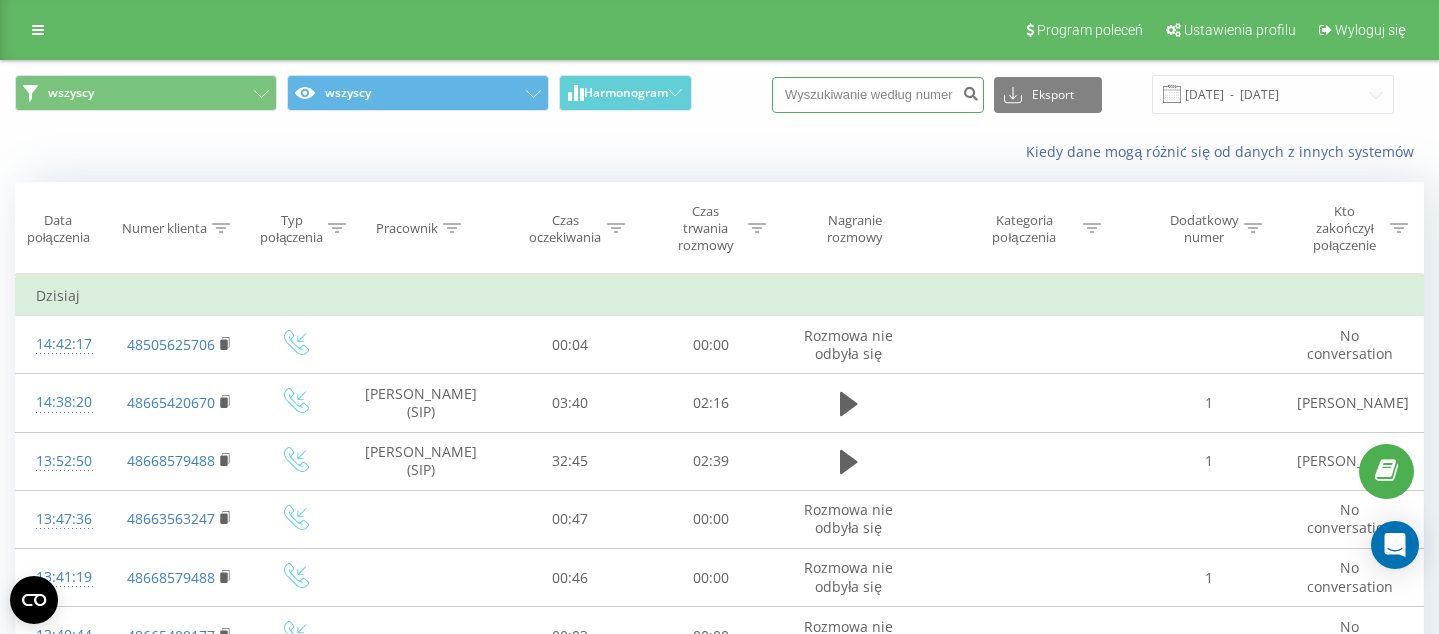 click at bounding box center (878, 95) 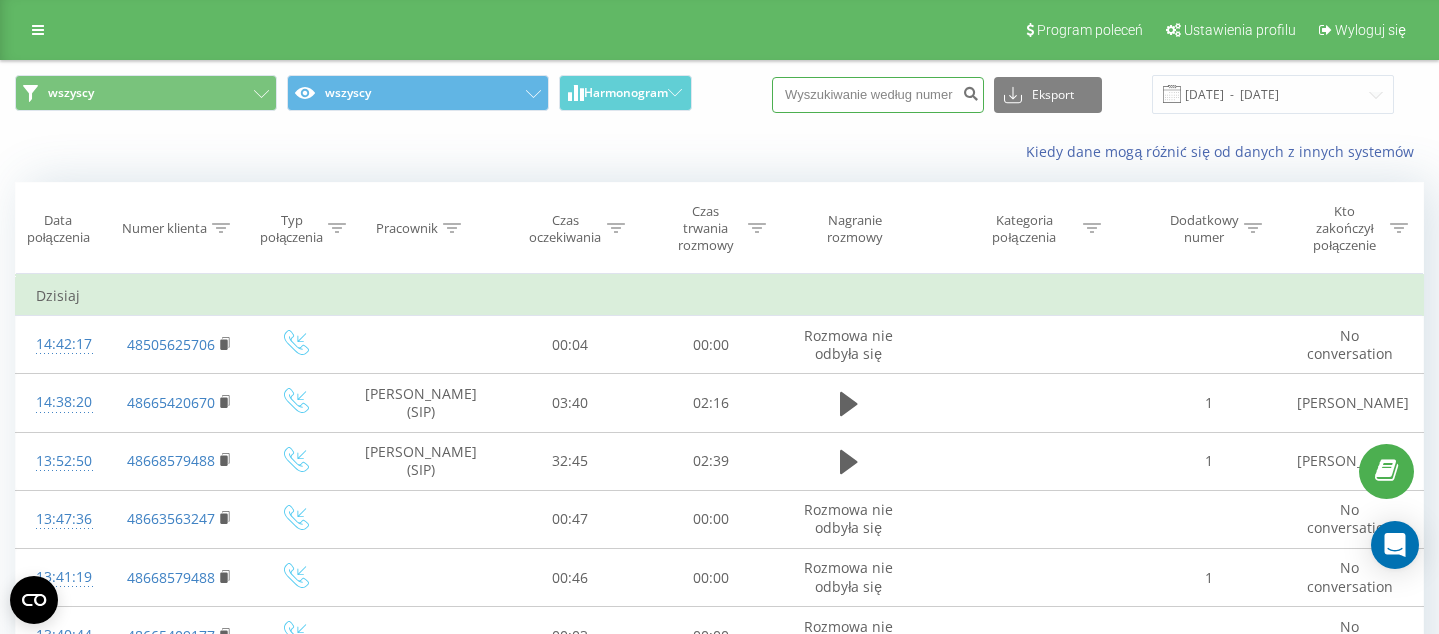 paste on "723 655 852" 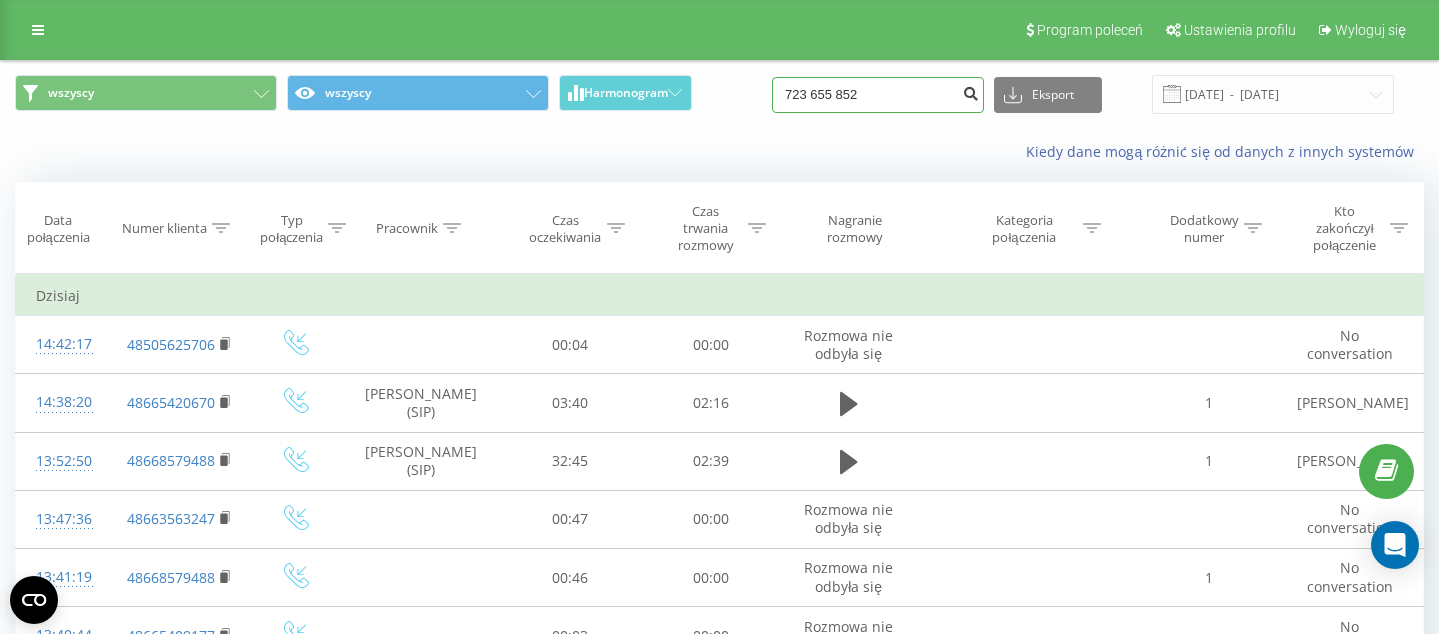 type on "723 655 852" 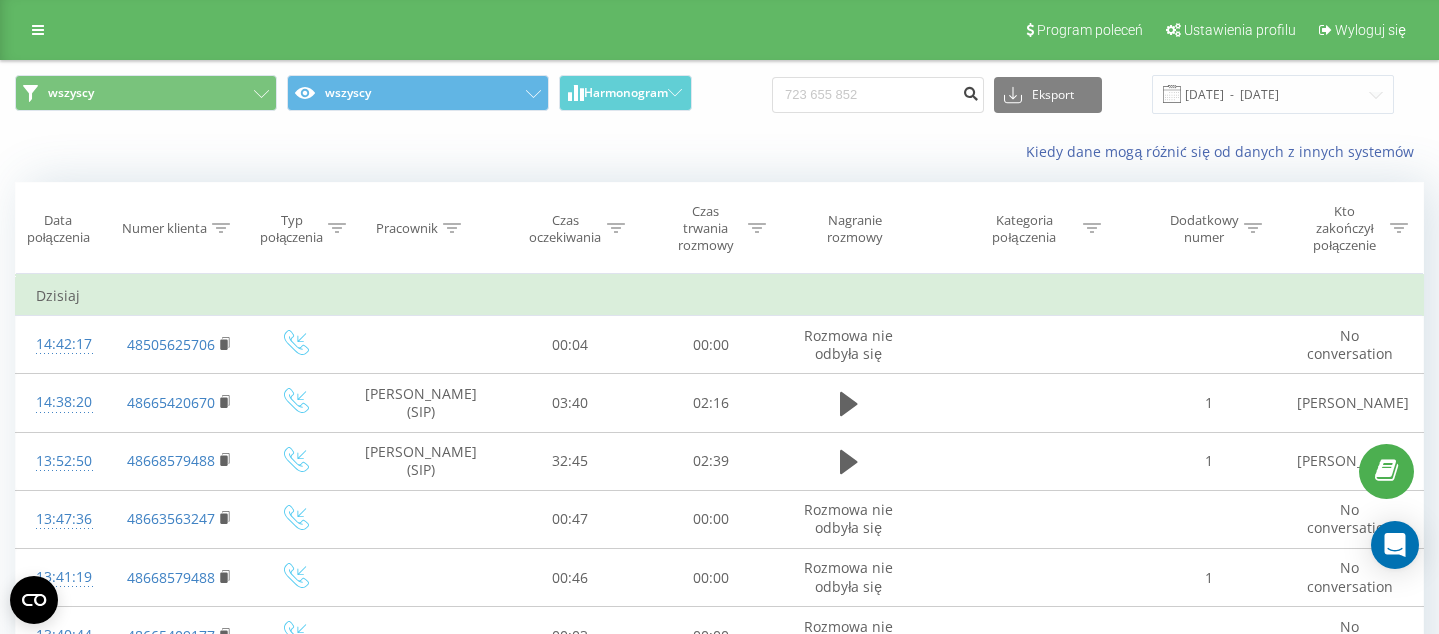 click at bounding box center (970, 91) 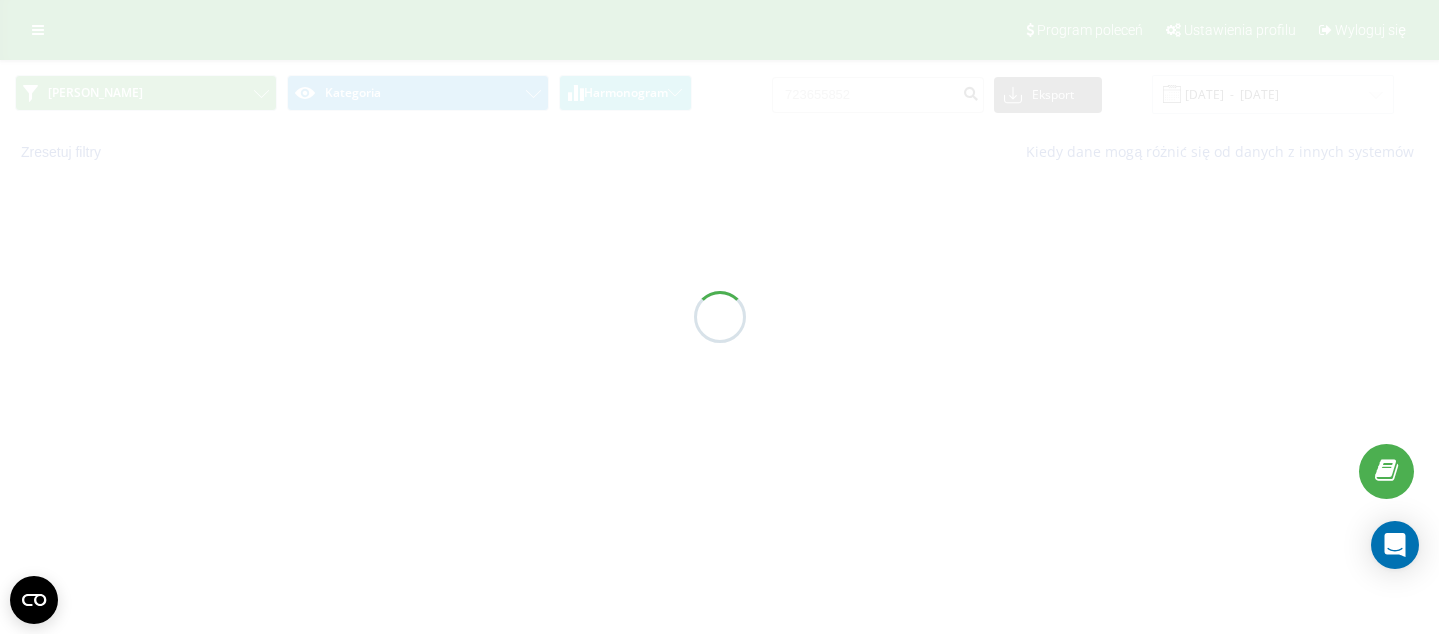 scroll, scrollTop: 0, scrollLeft: 0, axis: both 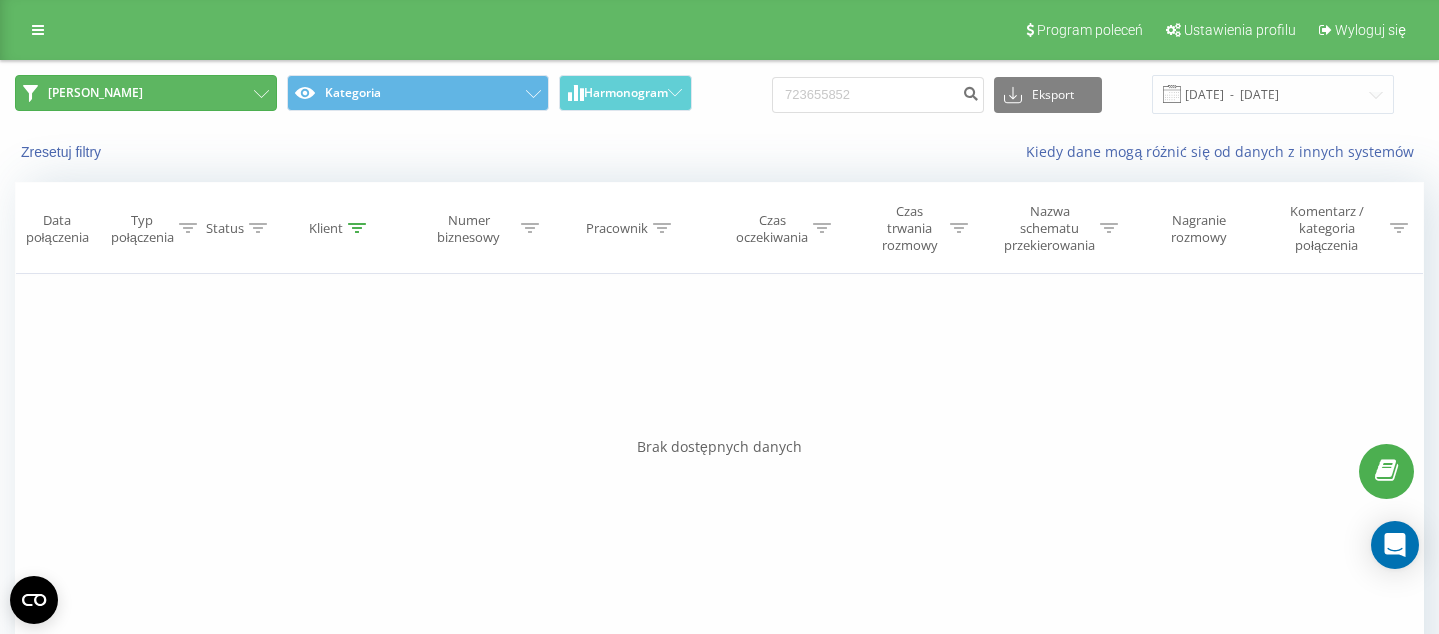 click on "[PERSON_NAME]" at bounding box center (146, 93) 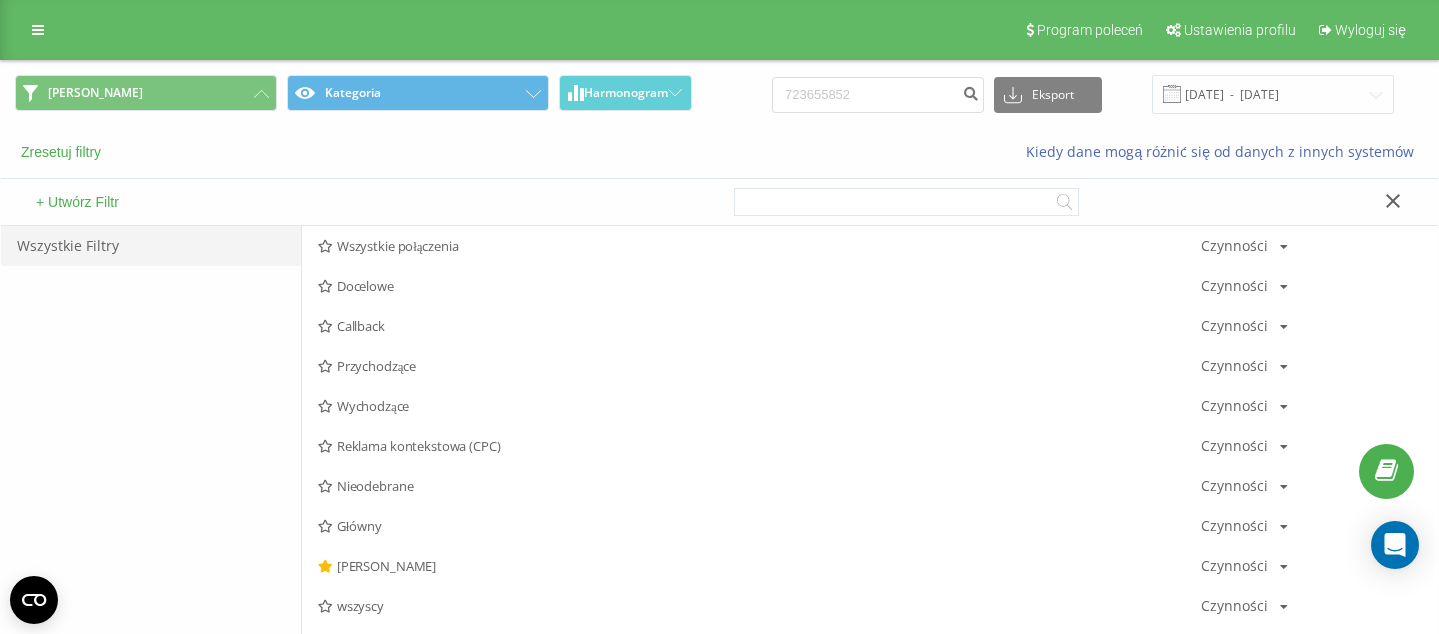 click on "Zresetuj filtry" at bounding box center (63, 152) 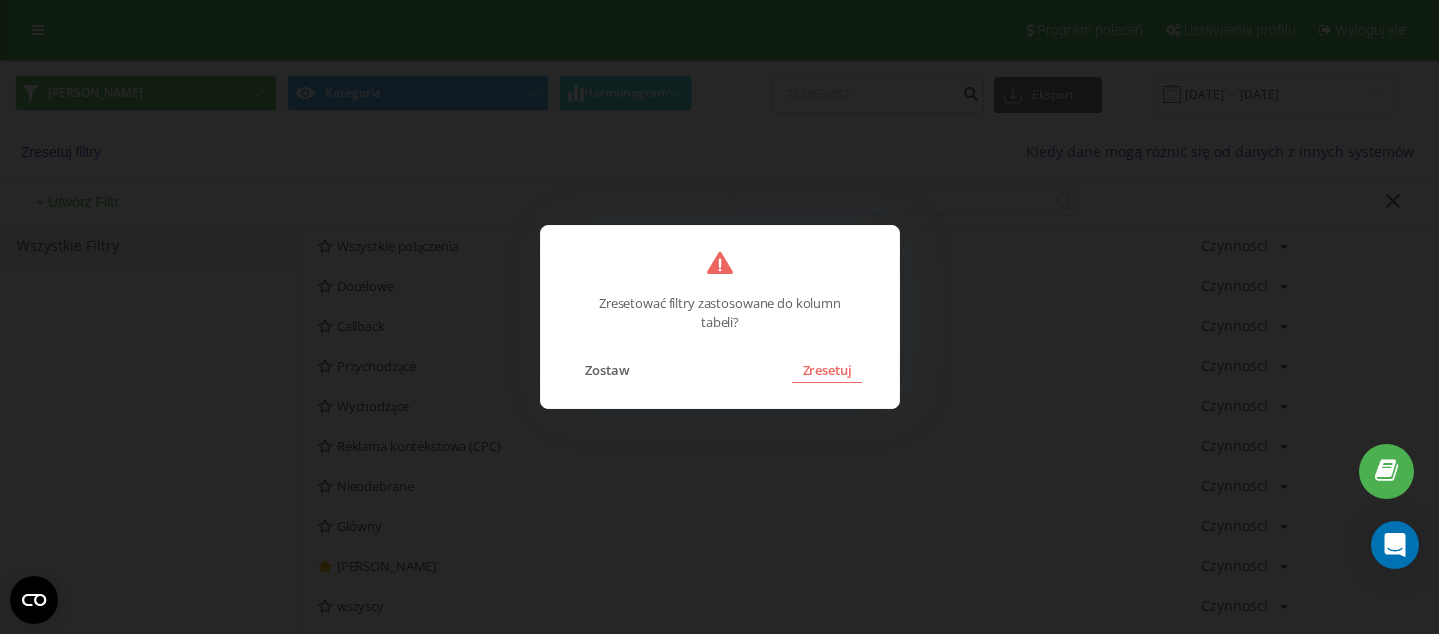 click on "Zresetuj" at bounding box center [826, 370] 